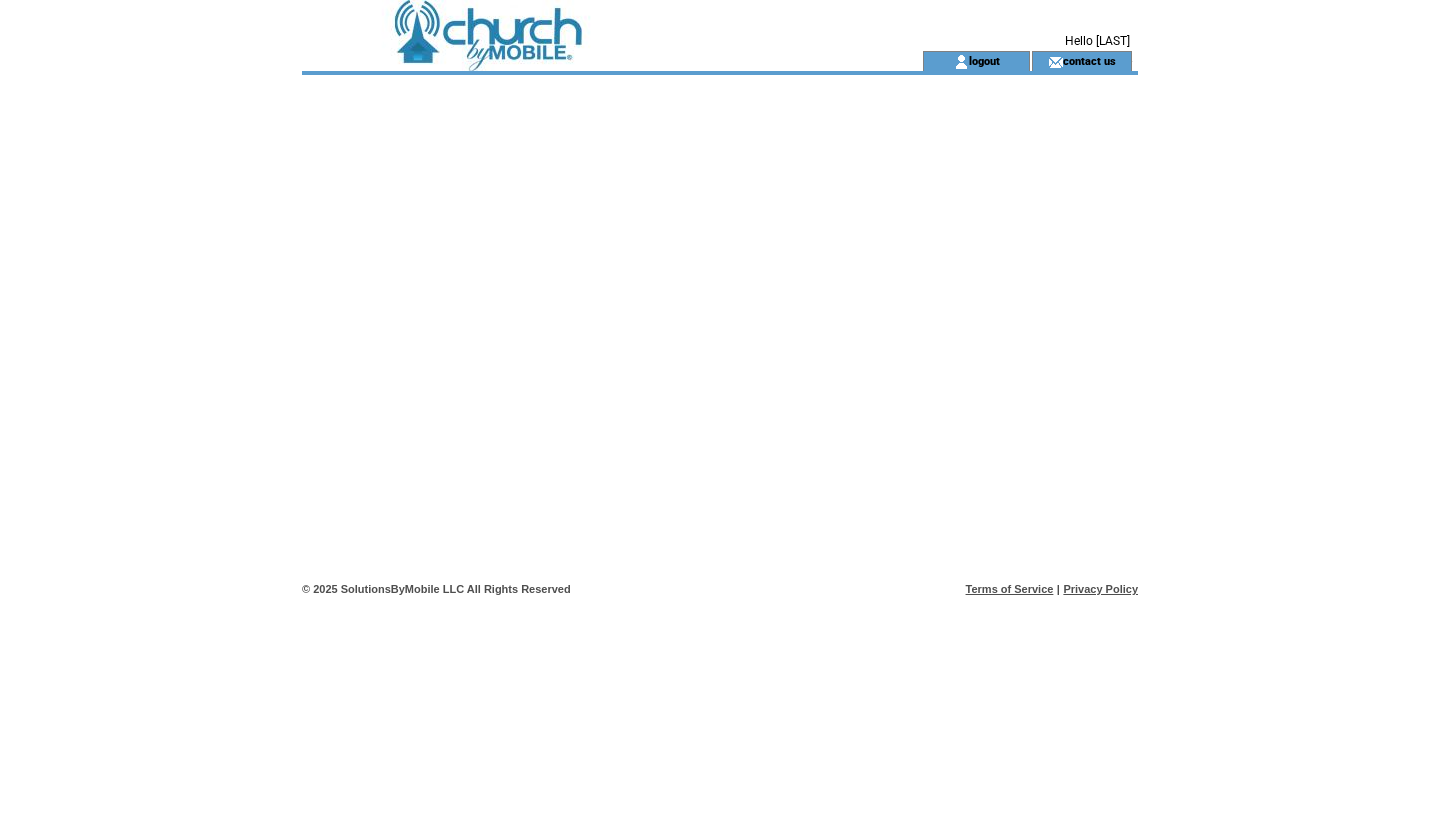 scroll, scrollTop: 0, scrollLeft: 0, axis: both 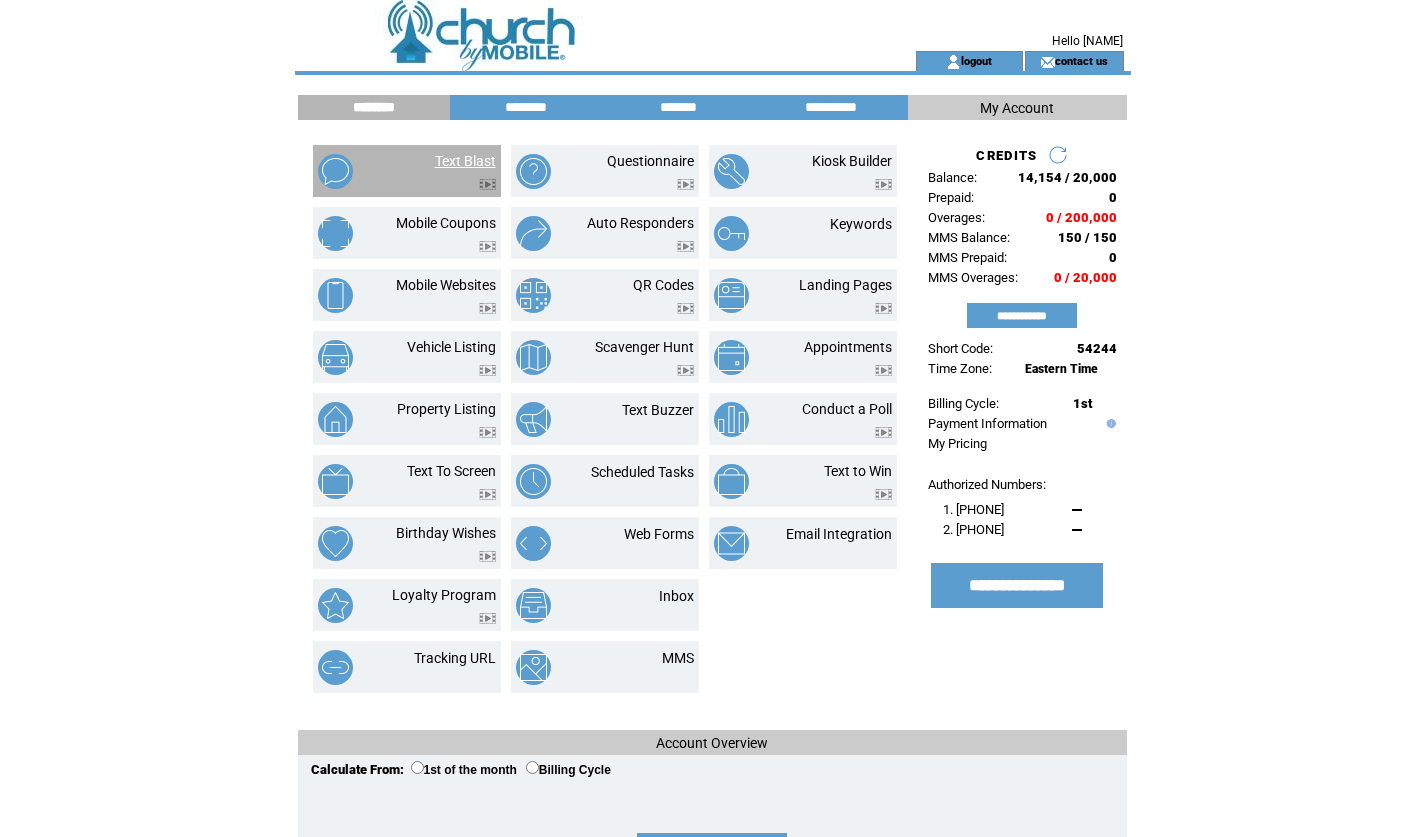 click on "Text Blast" at bounding box center (465, 161) 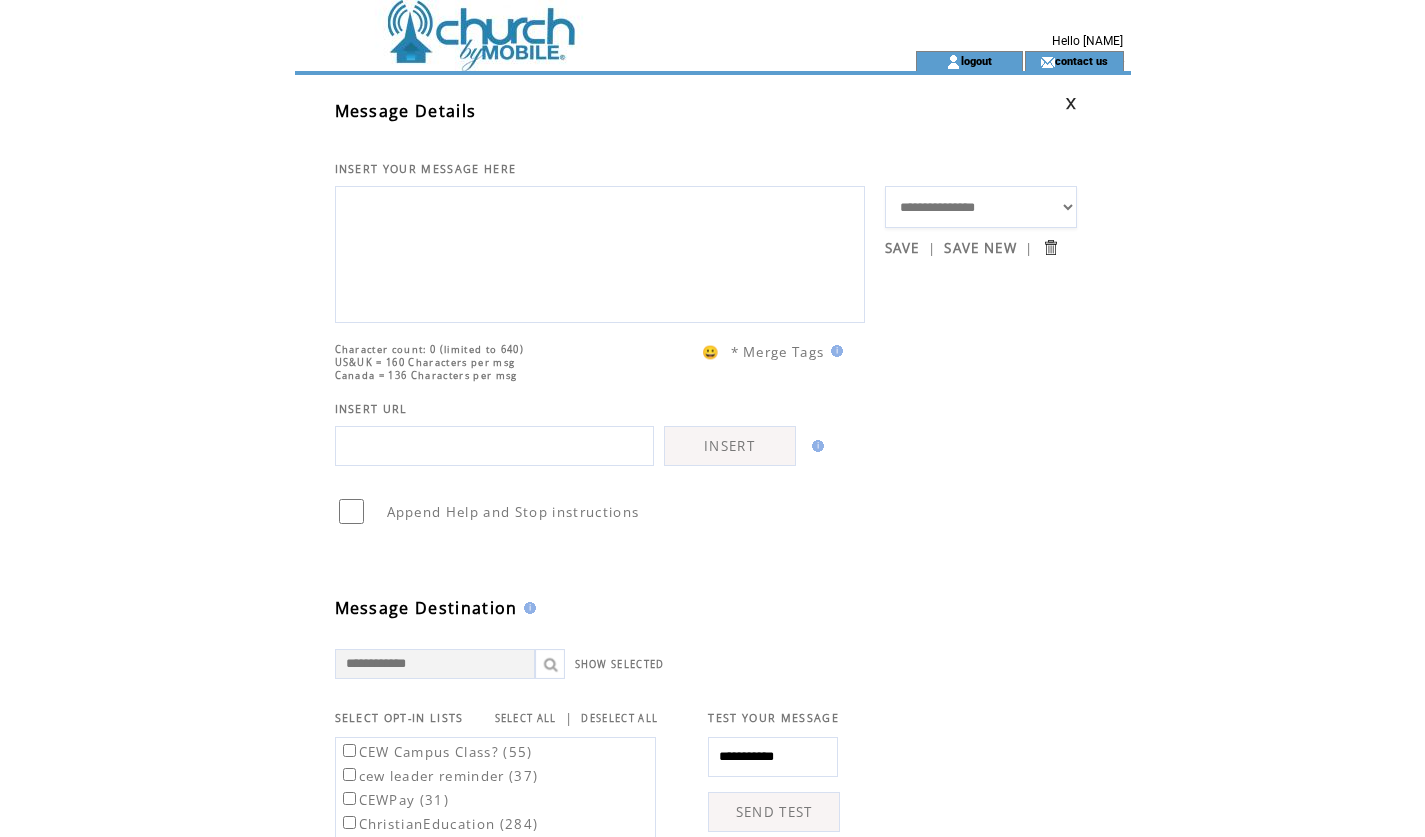 scroll, scrollTop: 0, scrollLeft: 0, axis: both 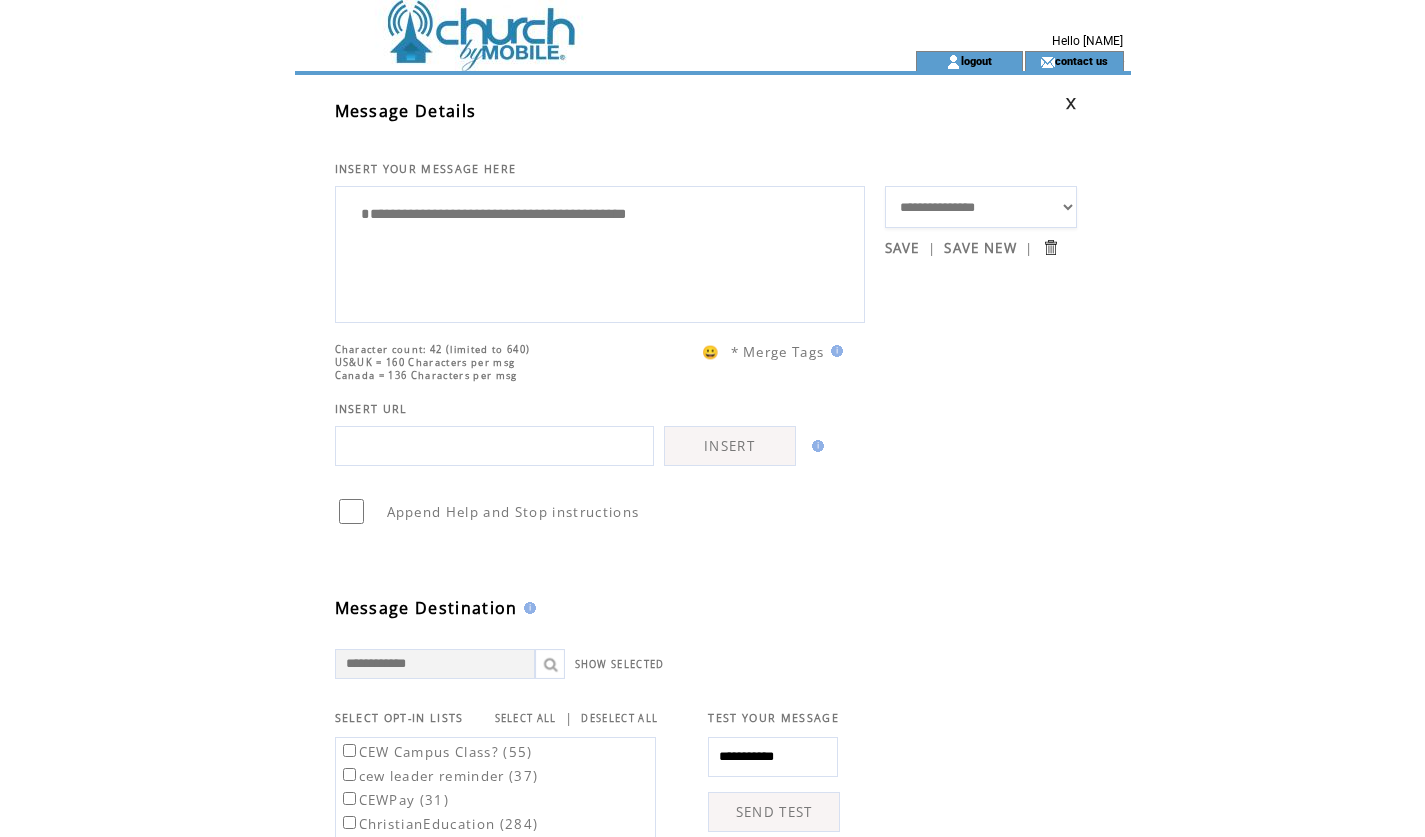 paste on "**********" 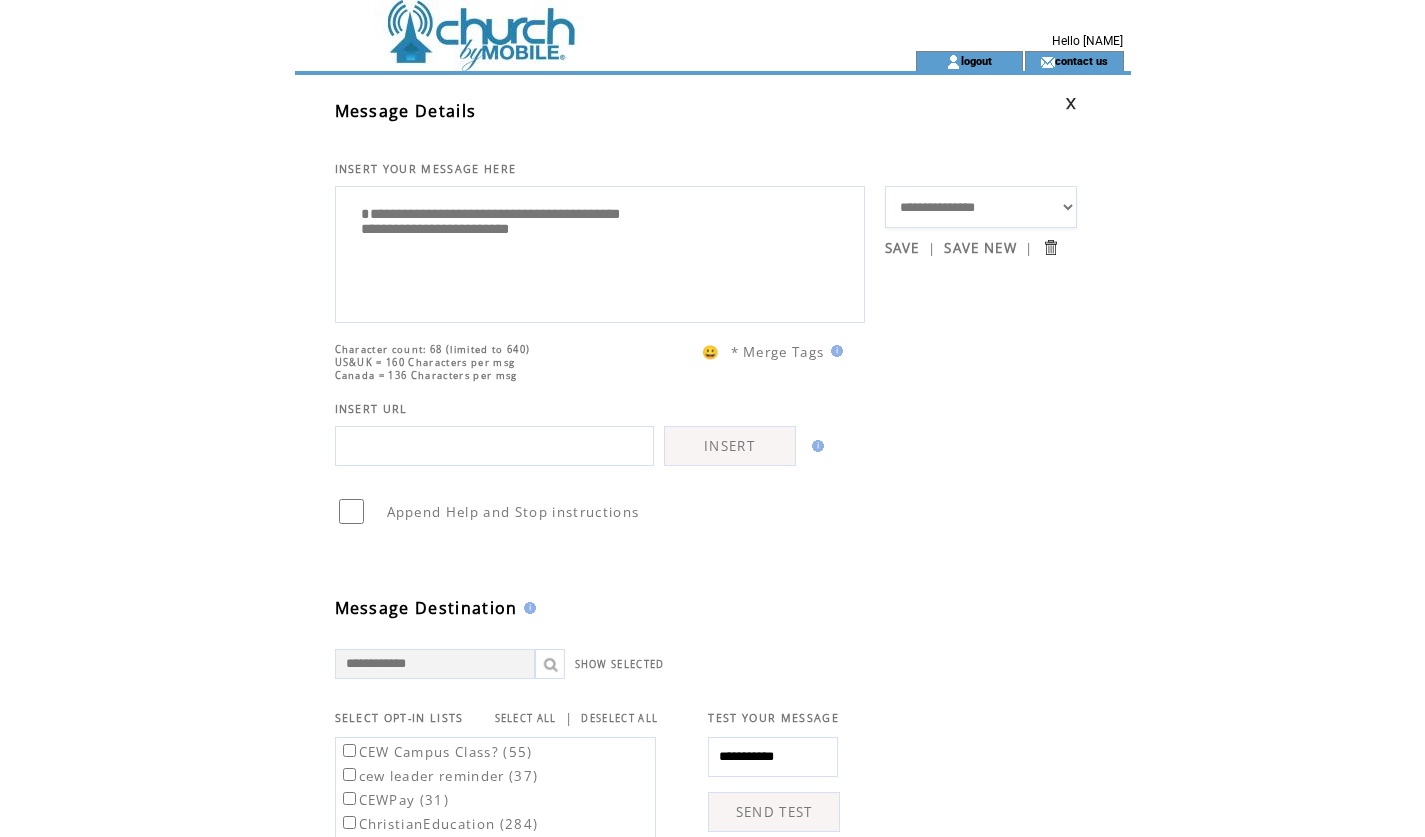 click on "**********" at bounding box center [600, 252] 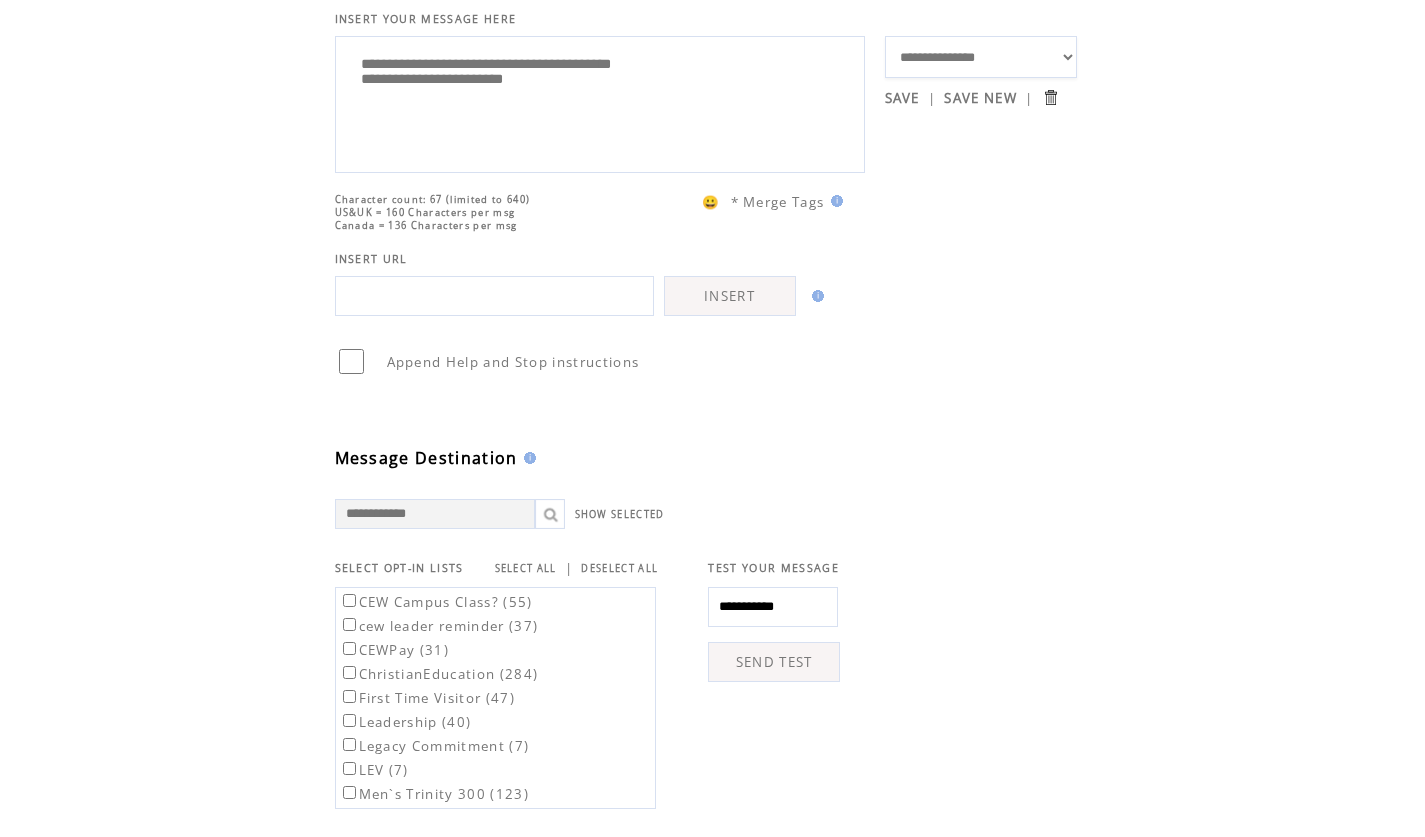 scroll, scrollTop: 151, scrollLeft: 0, axis: vertical 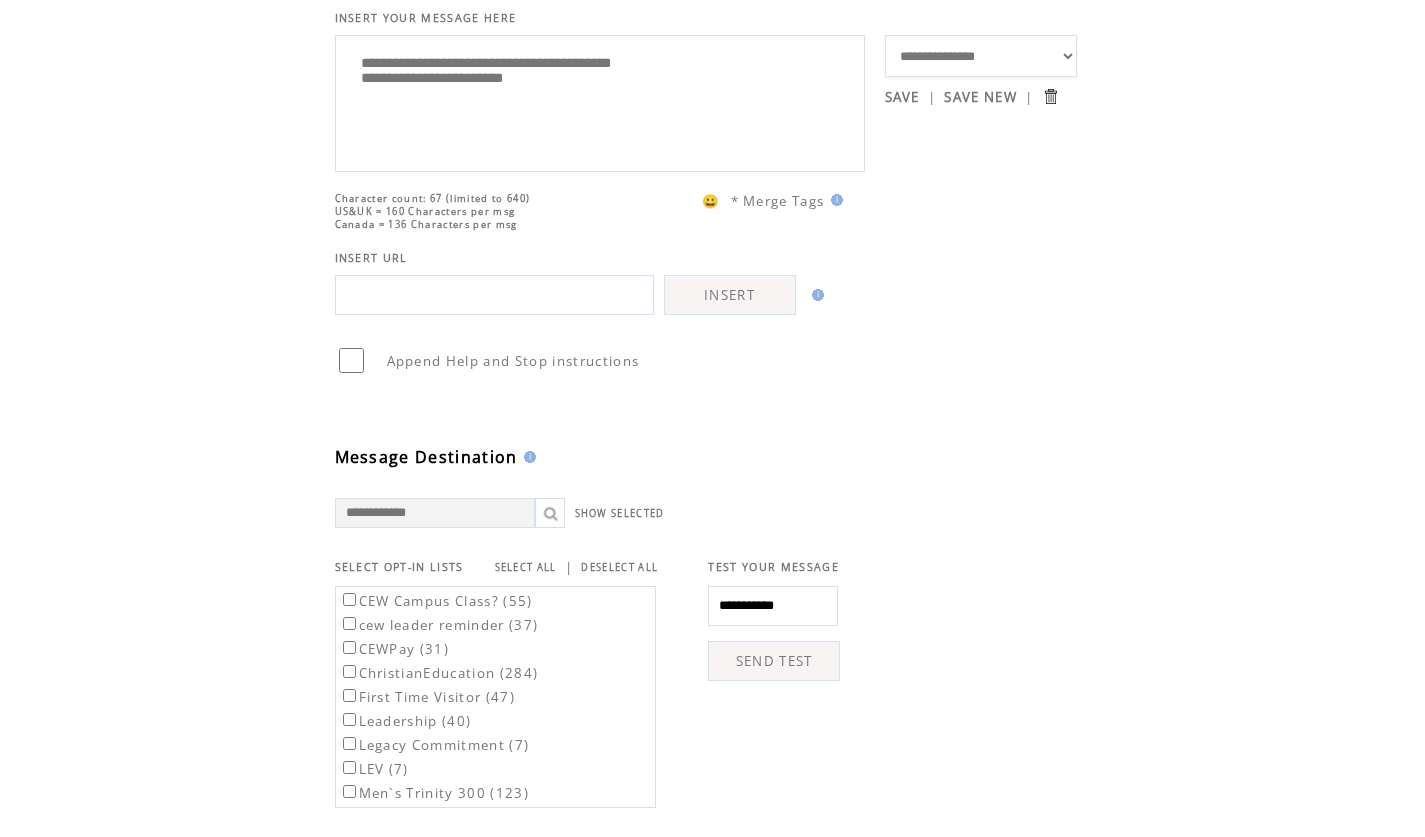 type on "**********" 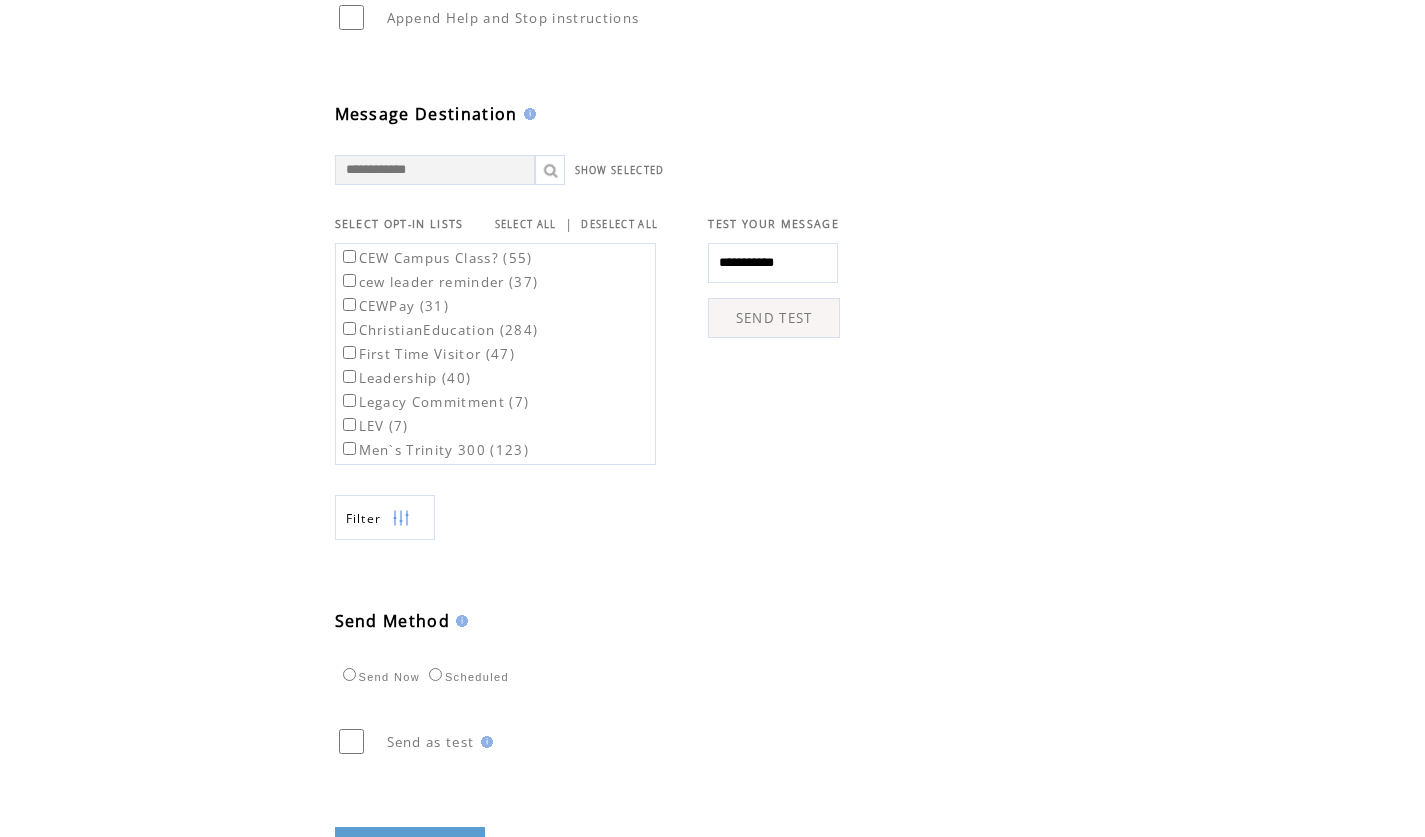 scroll, scrollTop: 604, scrollLeft: 0, axis: vertical 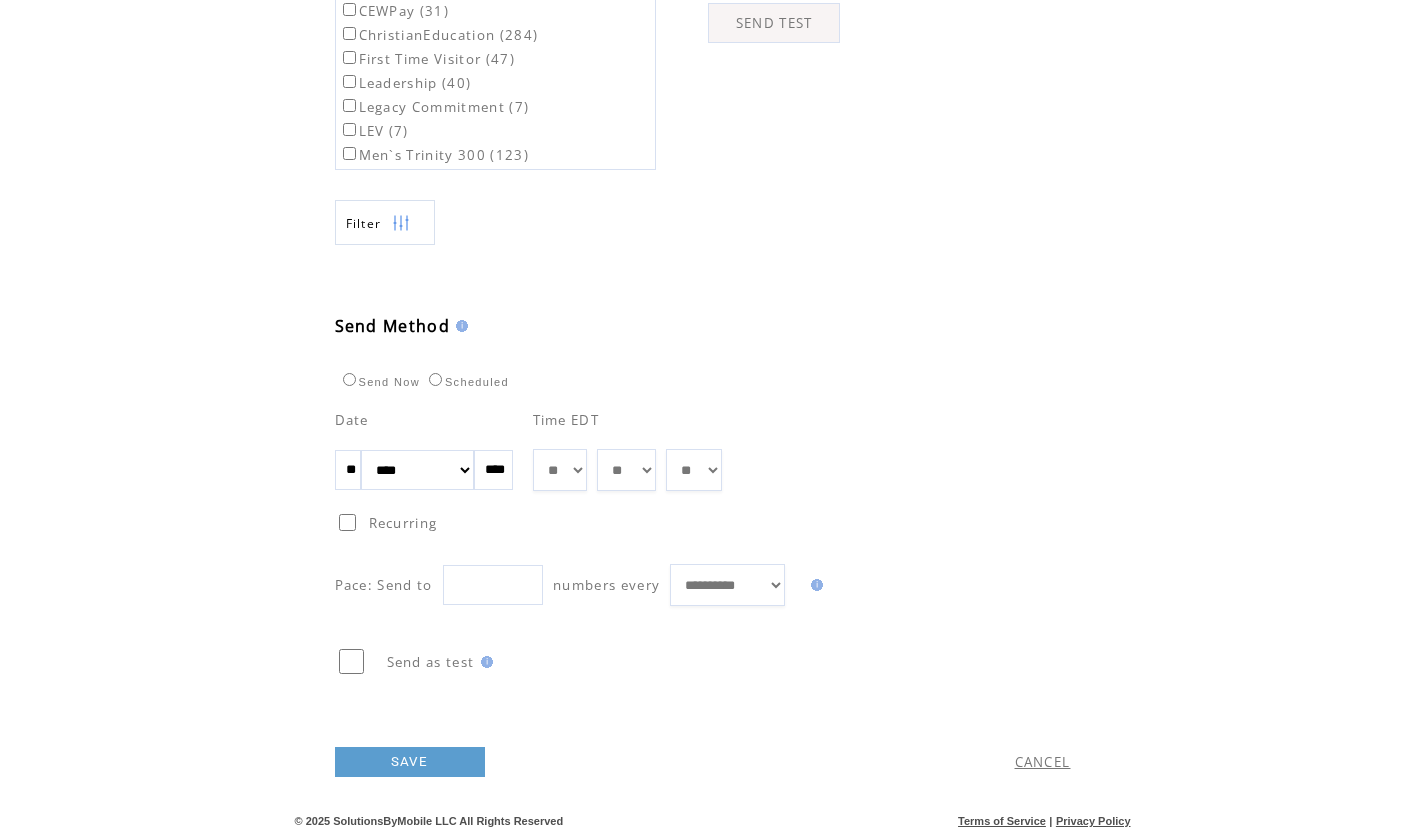click on "** 	 ** 	 ** 	 ** 	 ** 	 ** 	 ** 	 ** 	 ** 	 ** 	 ** 	 ** 	 **" at bounding box center (560, 470) 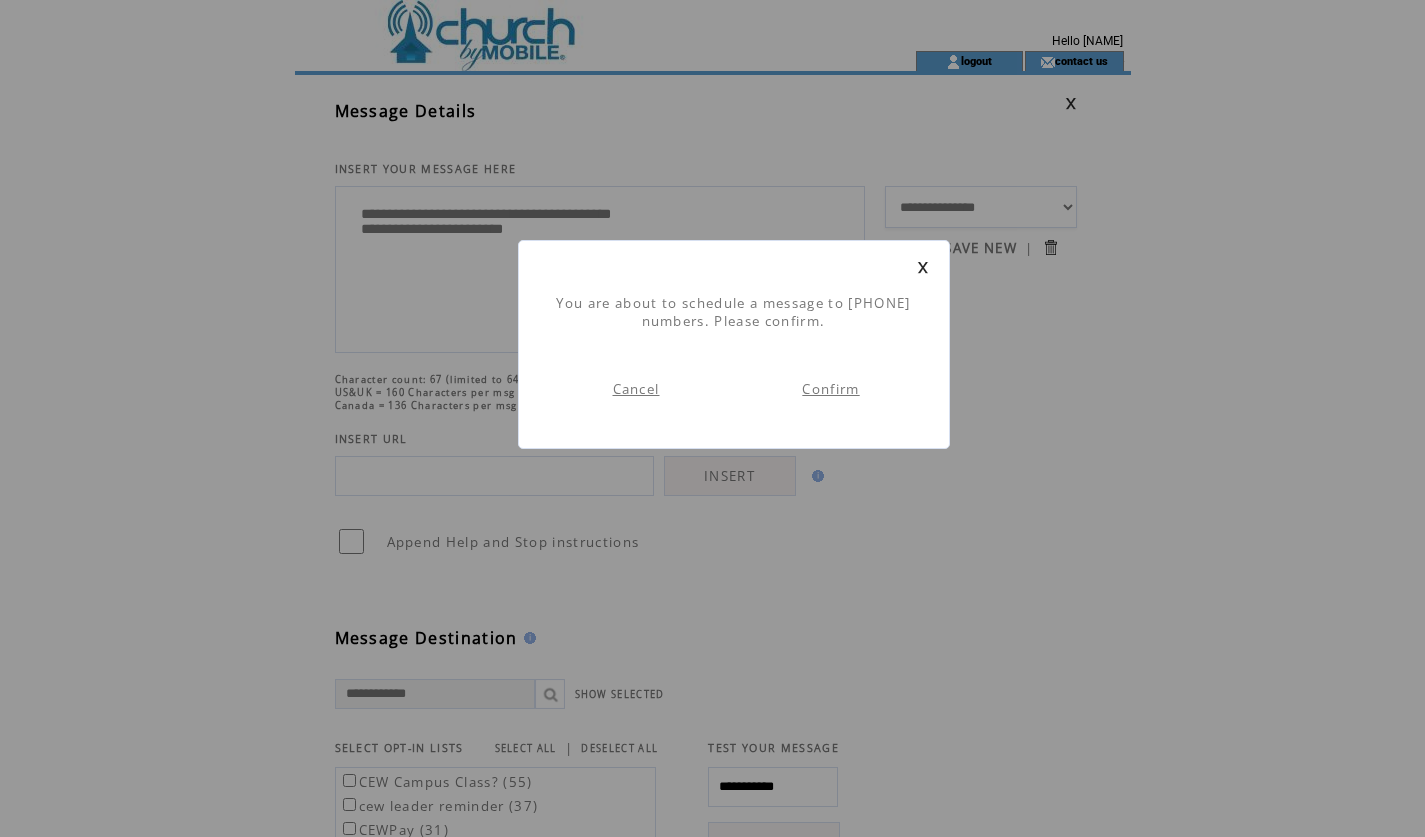 scroll, scrollTop: 1, scrollLeft: 0, axis: vertical 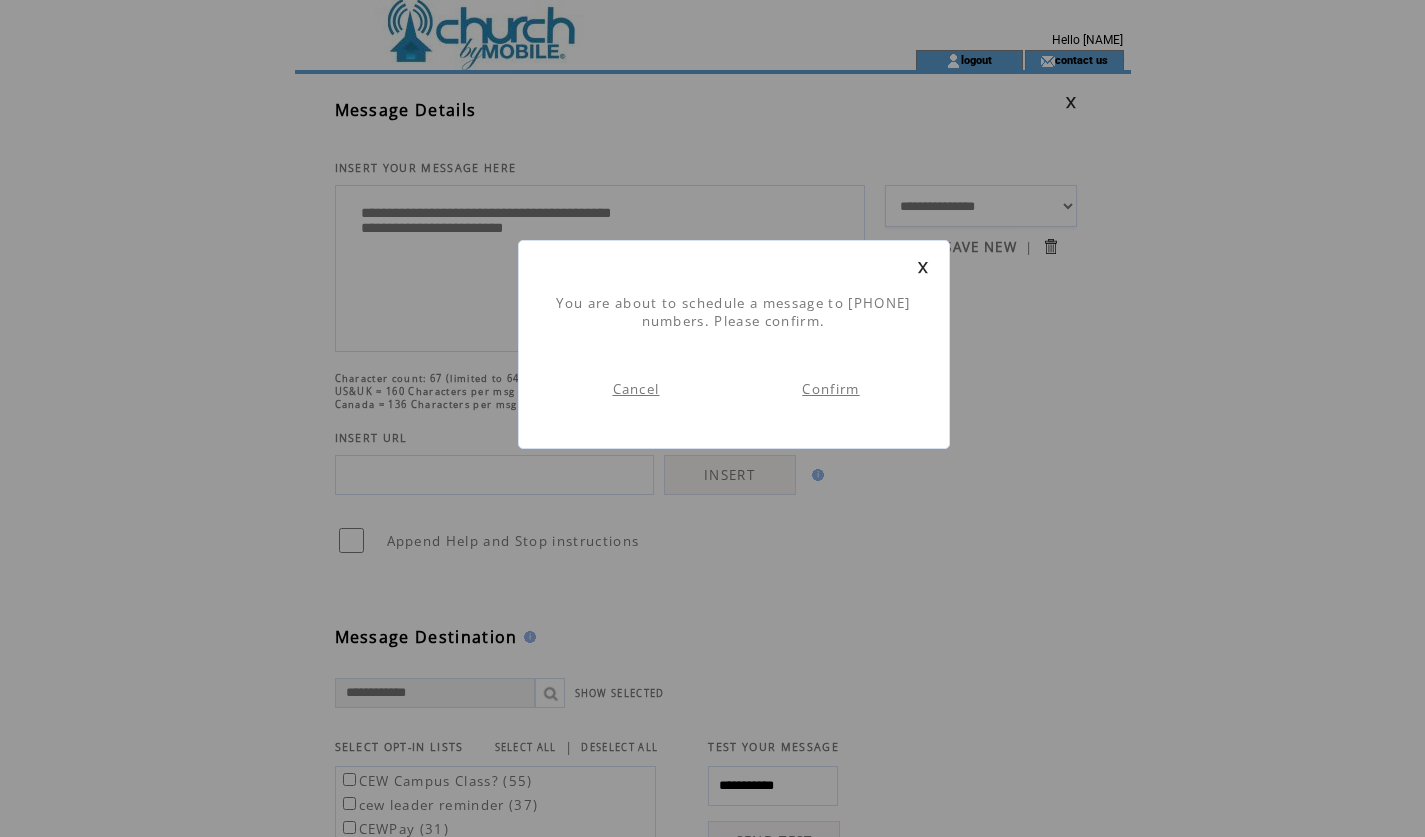 click on "Confirm" at bounding box center [830, 389] 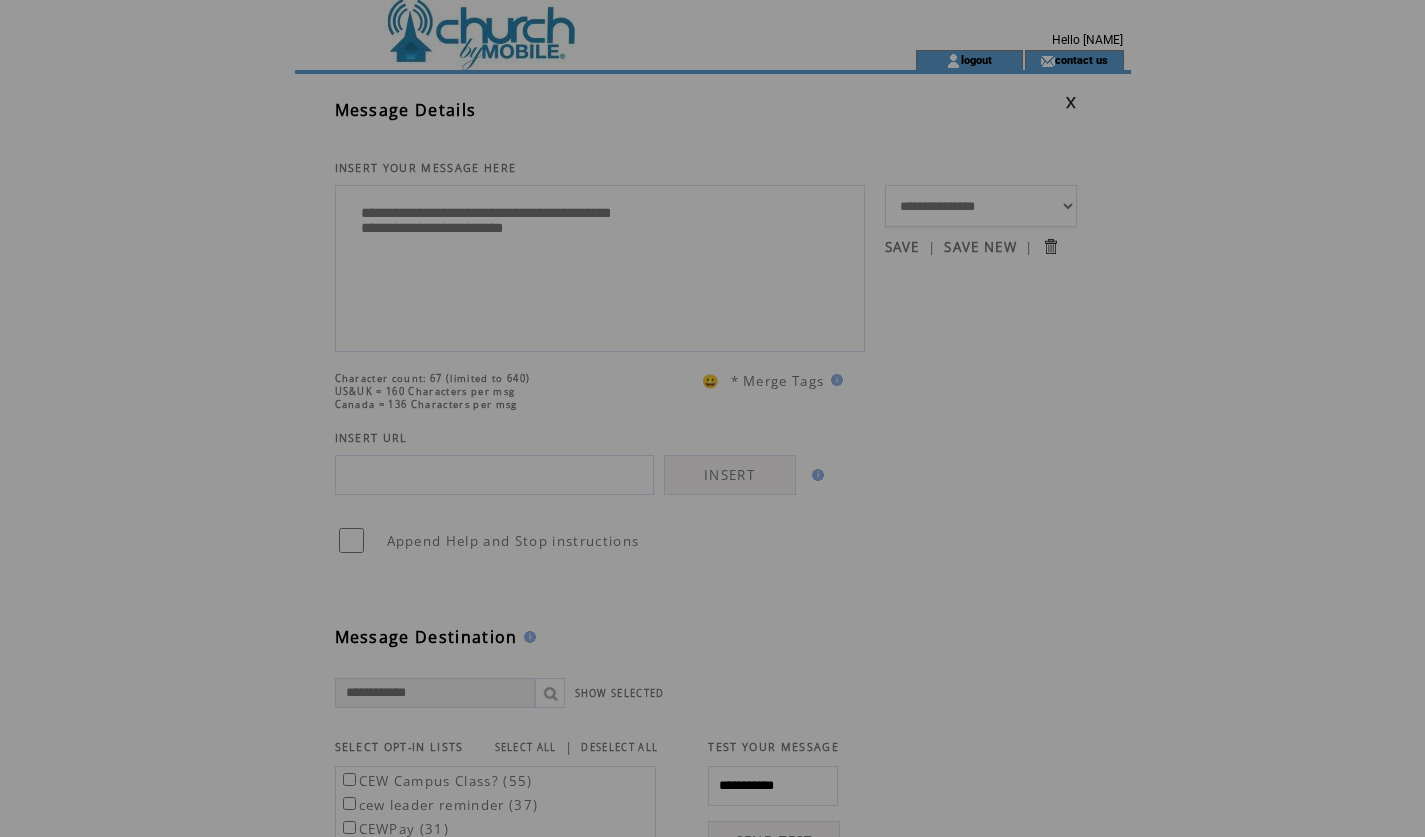 scroll, scrollTop: 0, scrollLeft: 0, axis: both 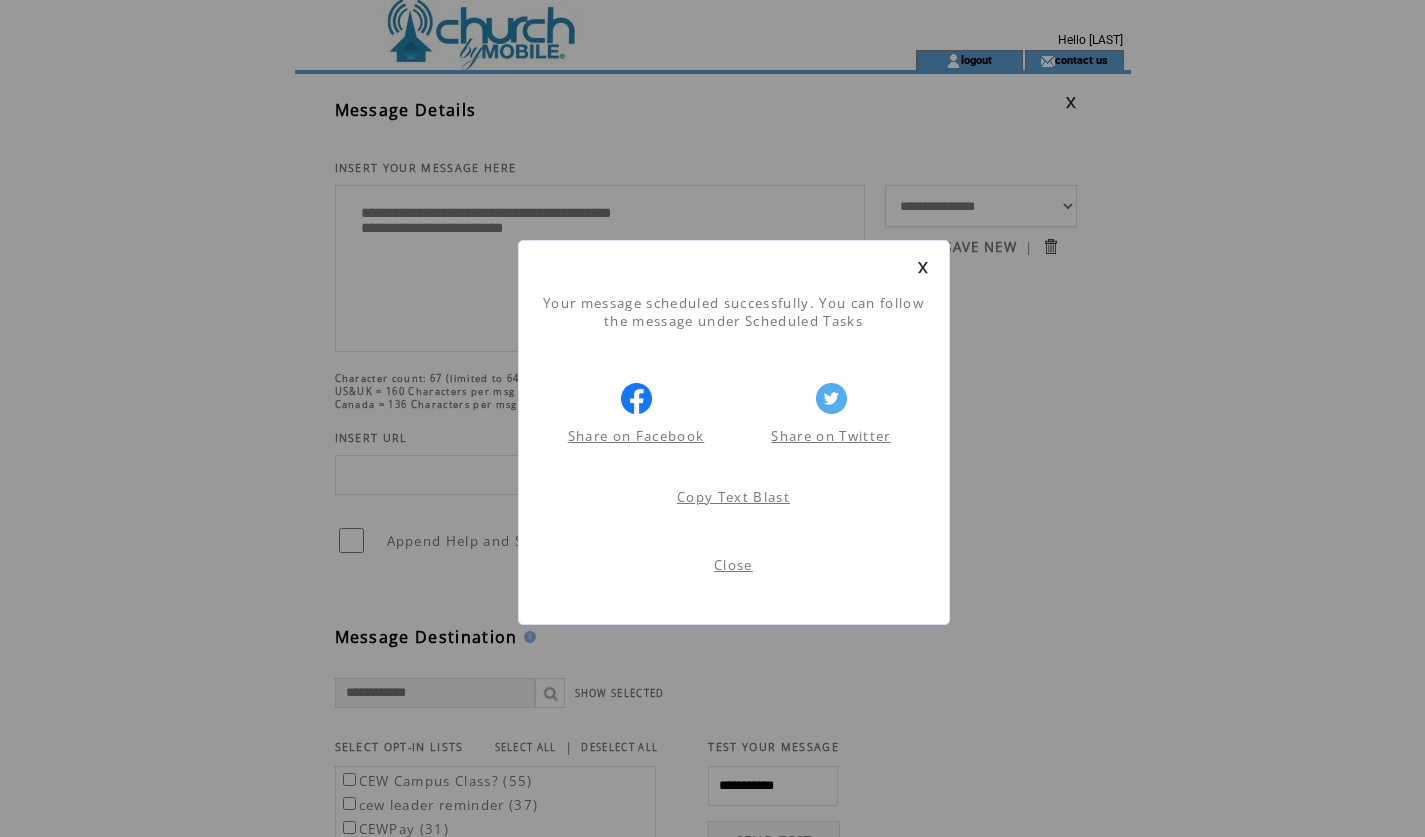 click on "Close" at bounding box center [733, 565] 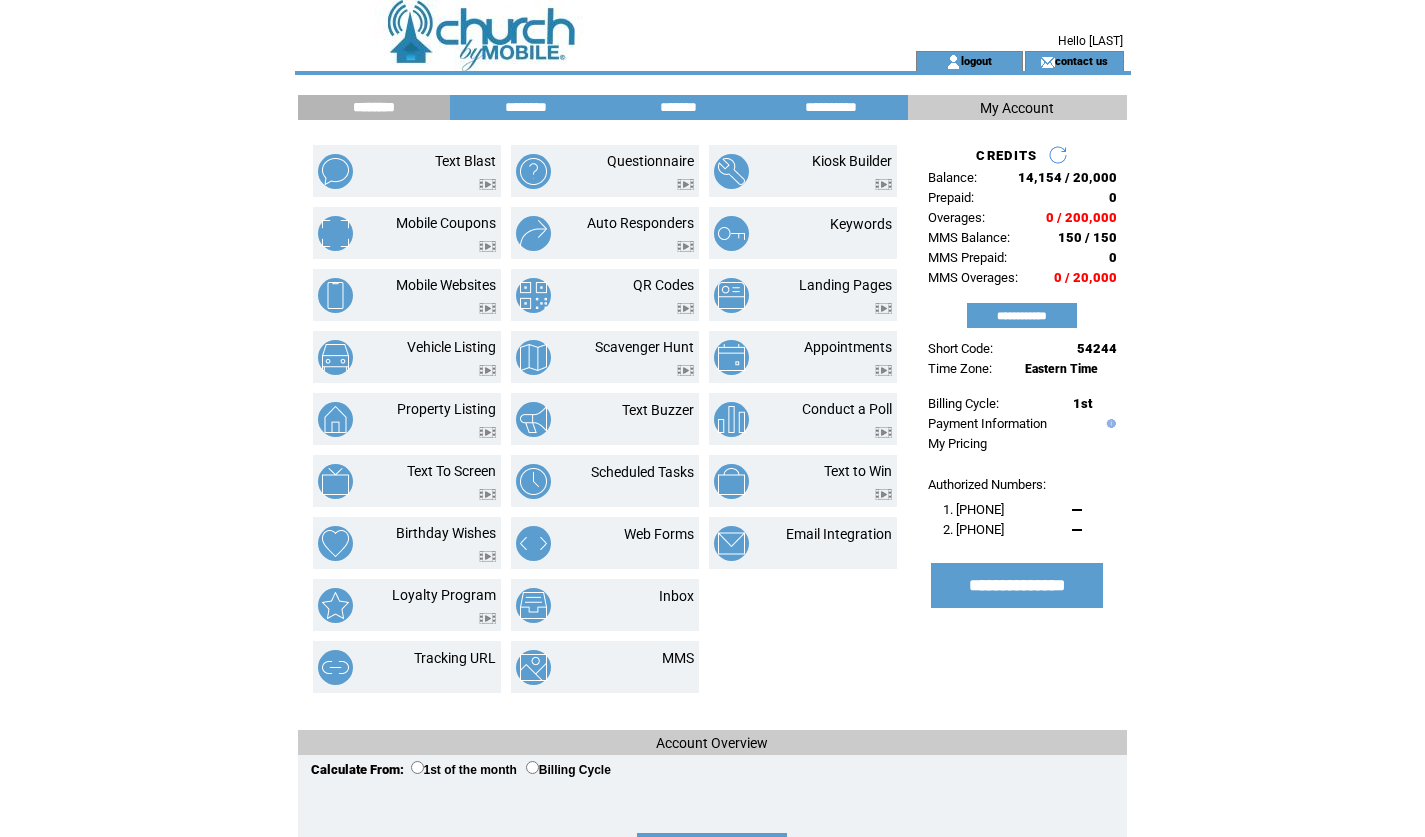scroll, scrollTop: 0, scrollLeft: 0, axis: both 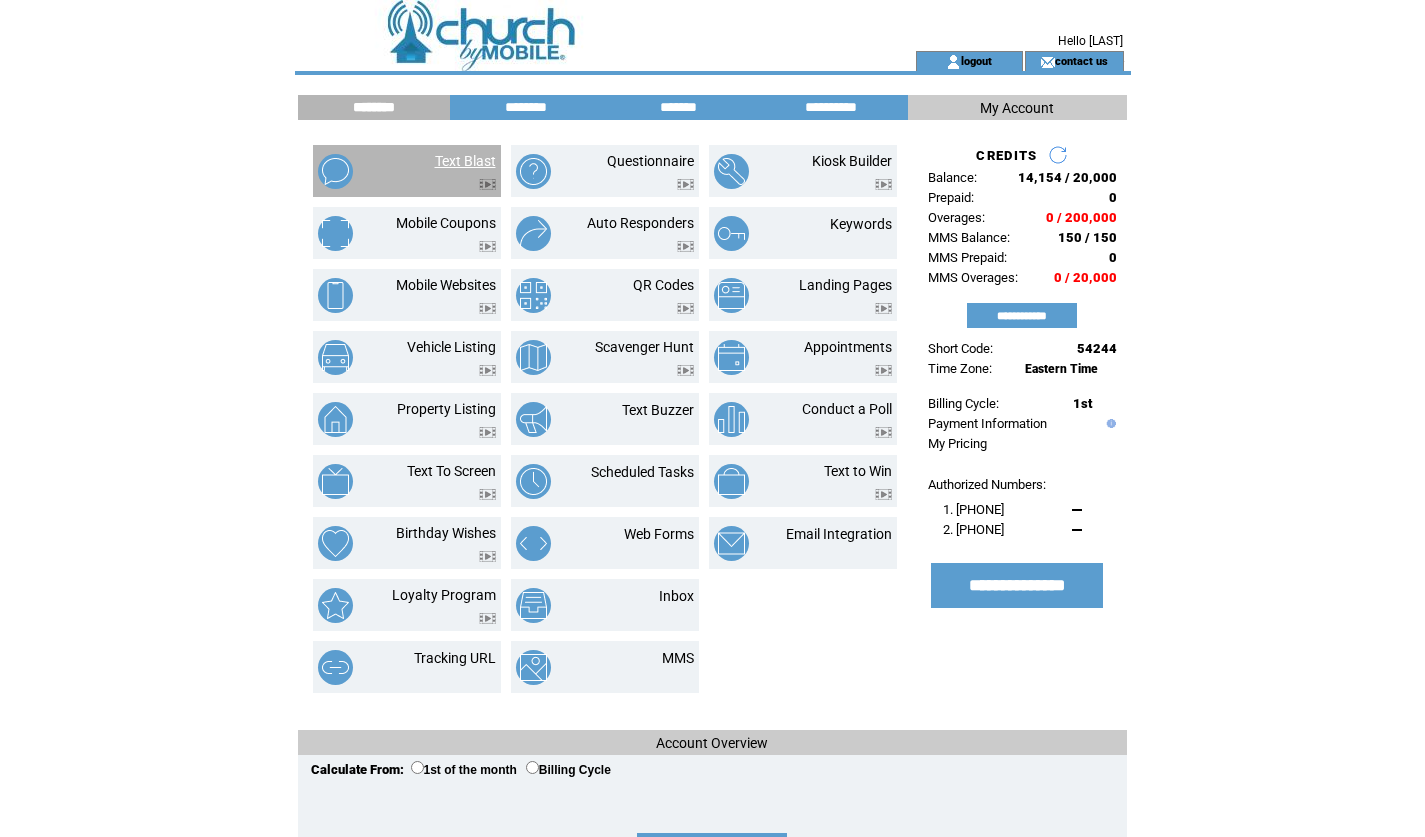 click on "Text Blast" at bounding box center [465, 161] 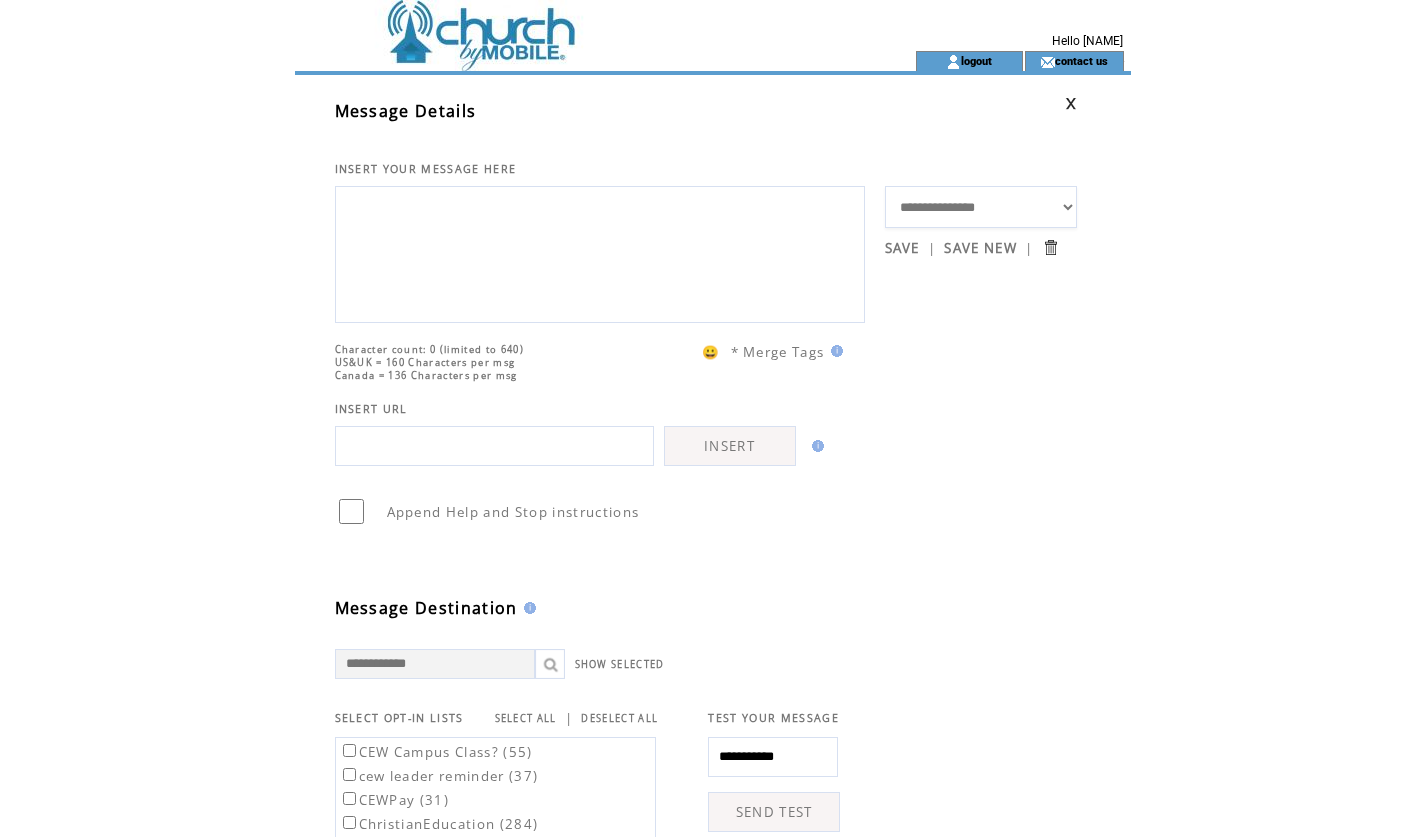 scroll, scrollTop: 0, scrollLeft: 0, axis: both 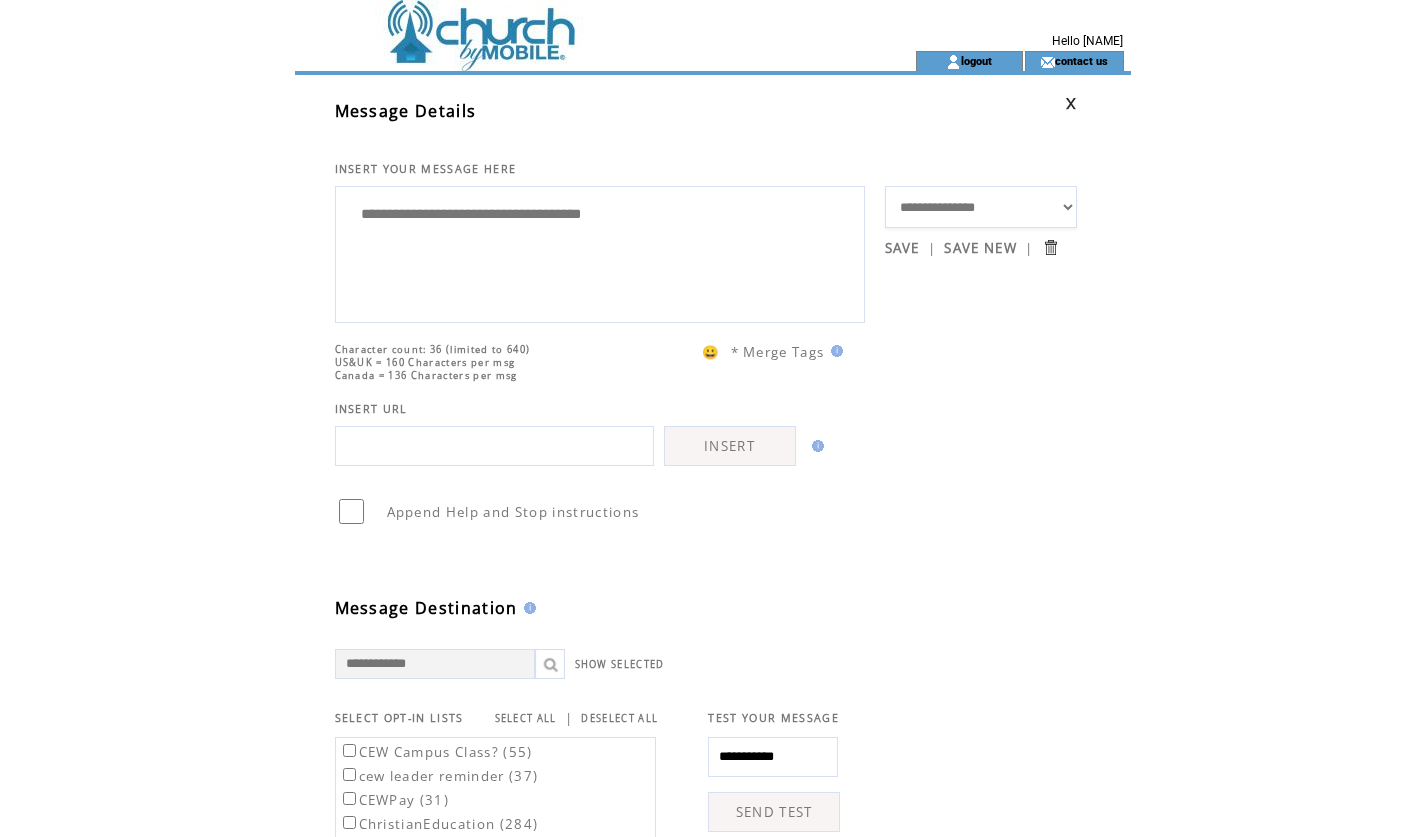 paste on "**********" 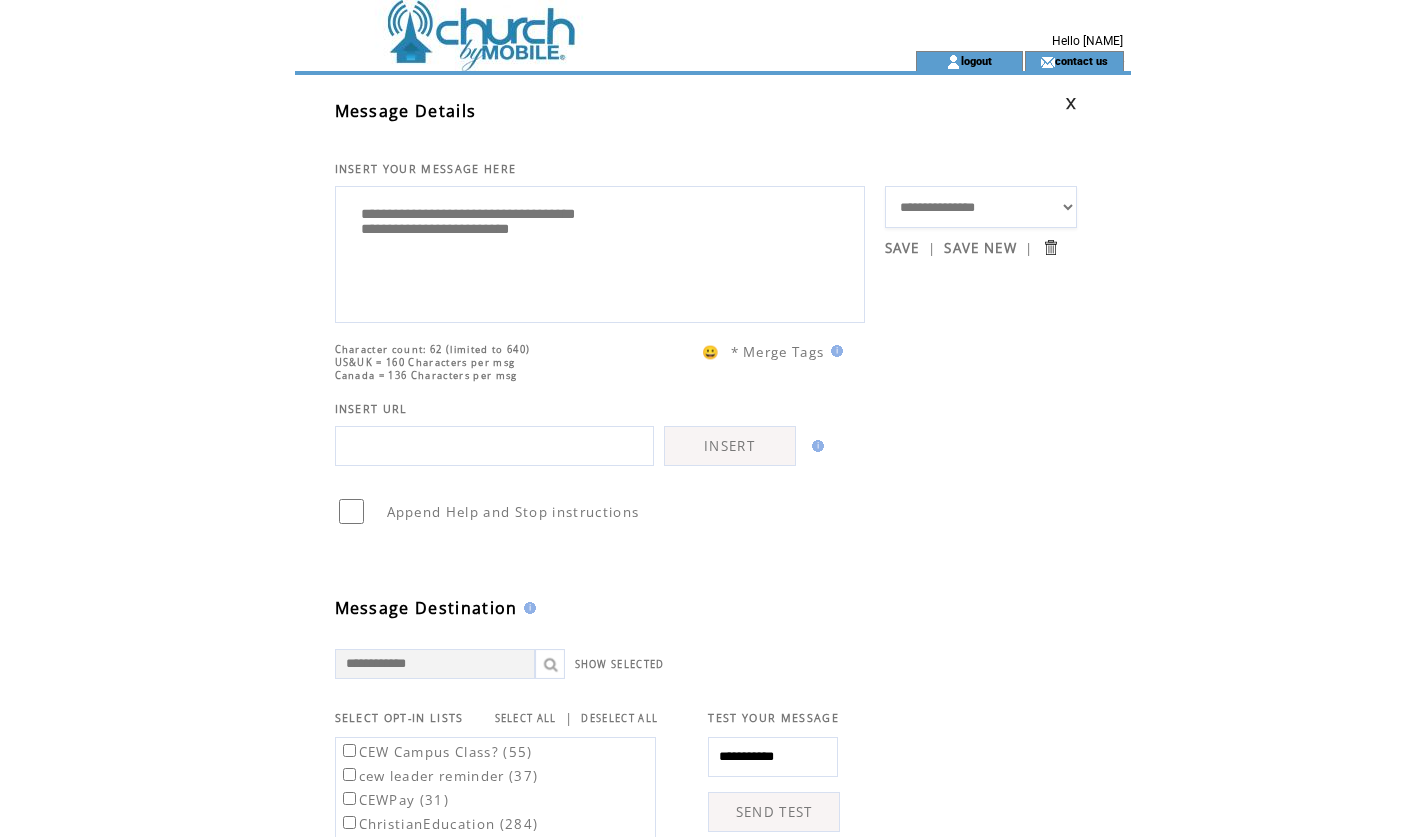 click on "**********" at bounding box center [600, 252] 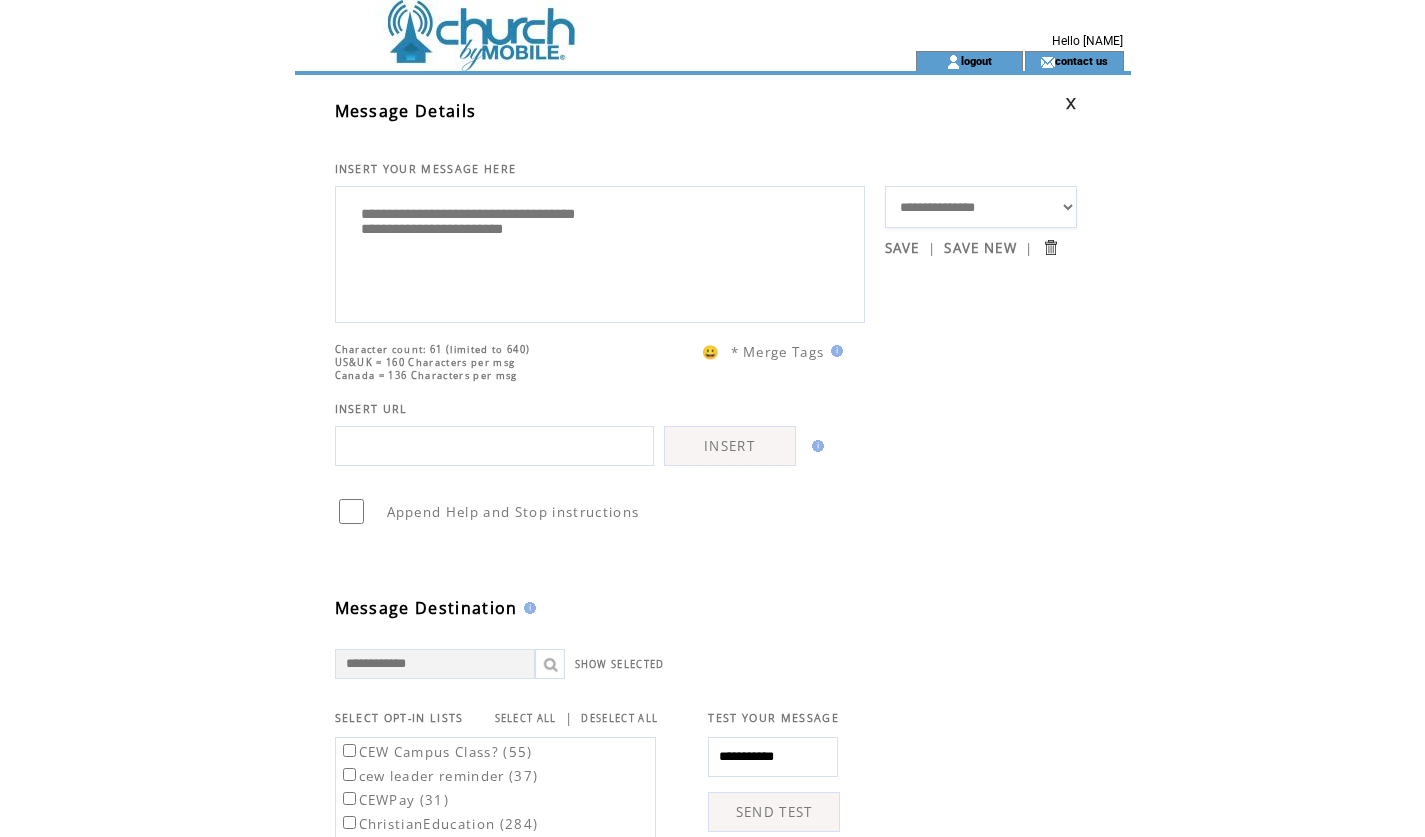 type on "**********" 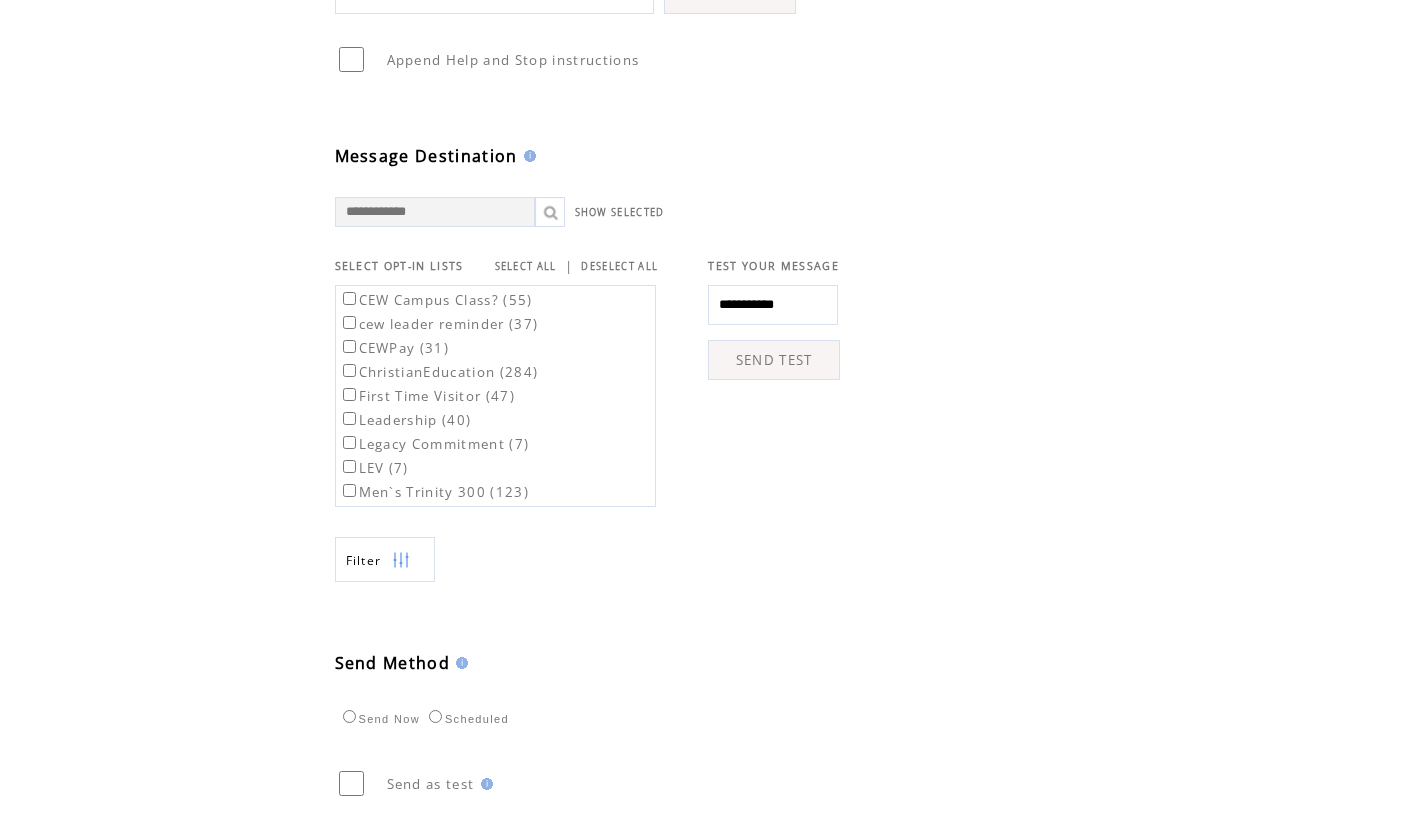 scroll, scrollTop: 462, scrollLeft: 0, axis: vertical 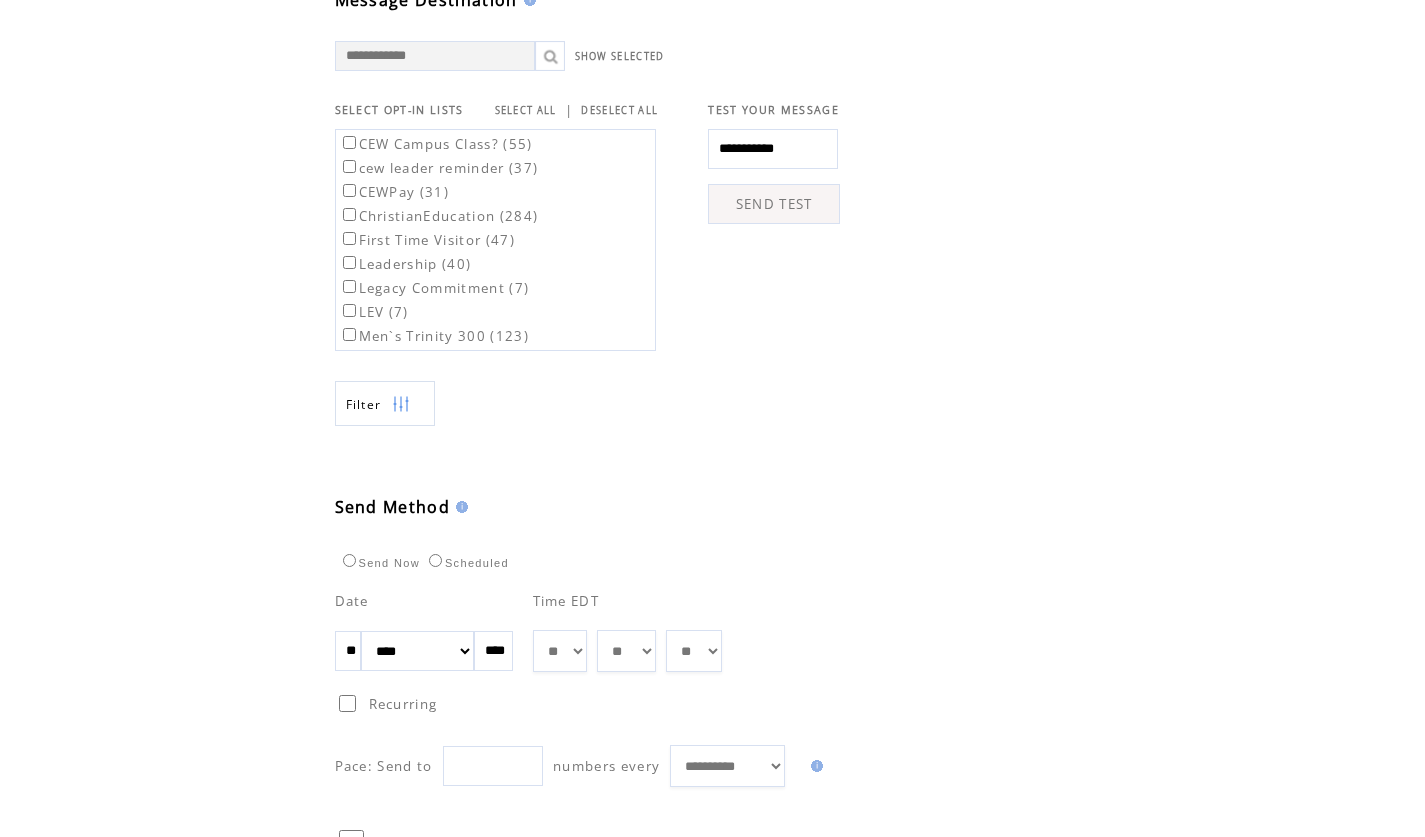 click on "**" at bounding box center [348, 651] 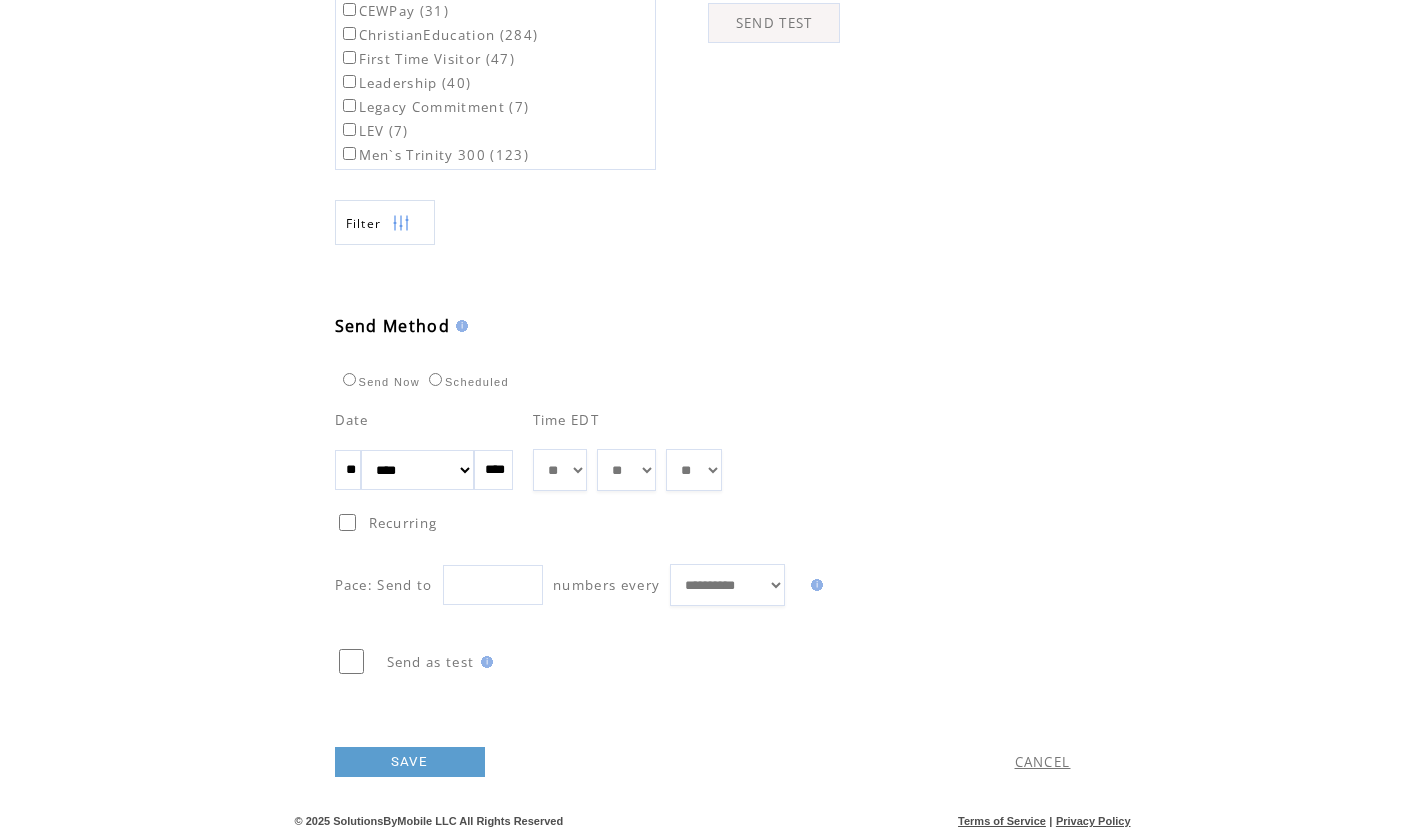 scroll, scrollTop: 803, scrollLeft: 0, axis: vertical 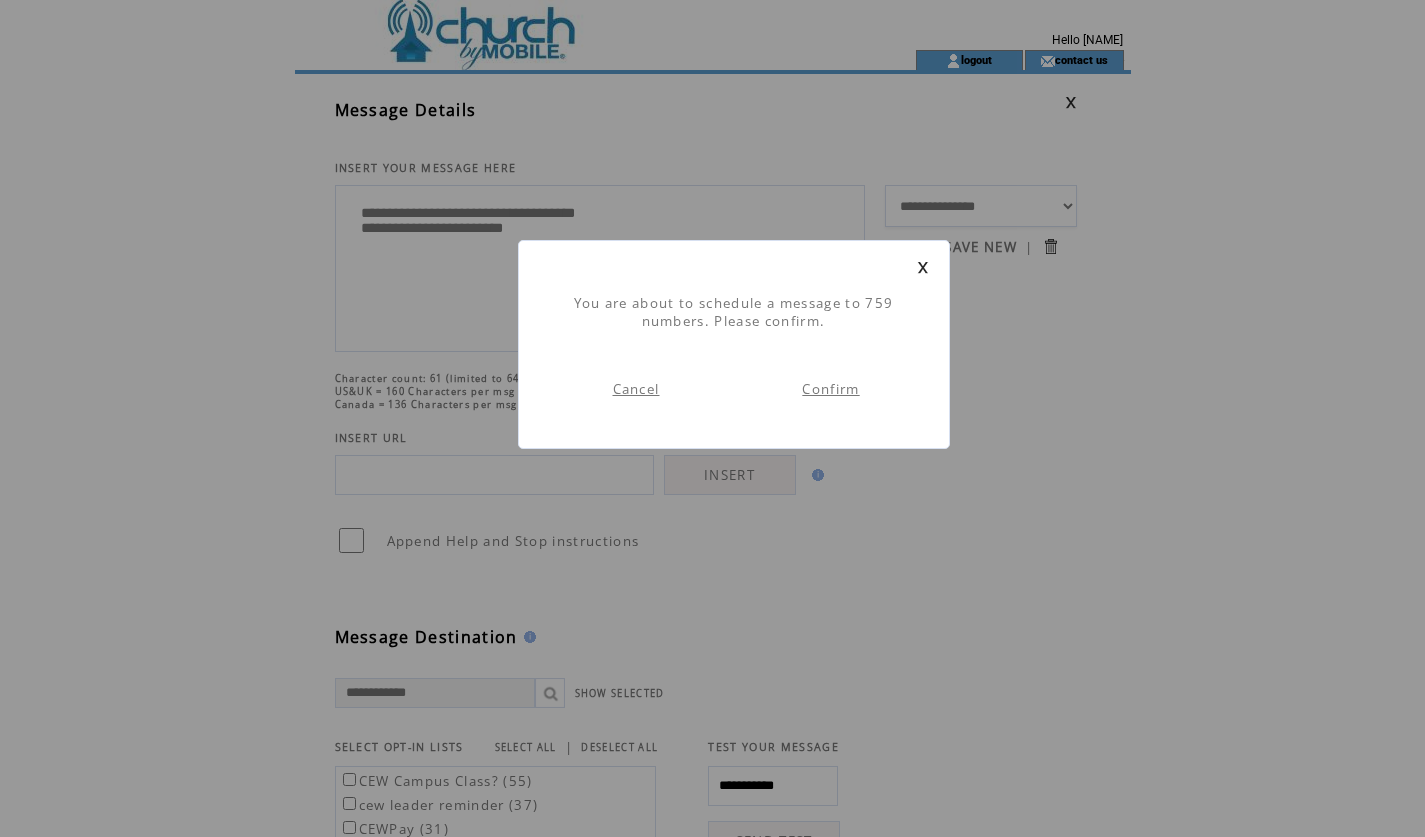 click on "Confirm" at bounding box center [830, 389] 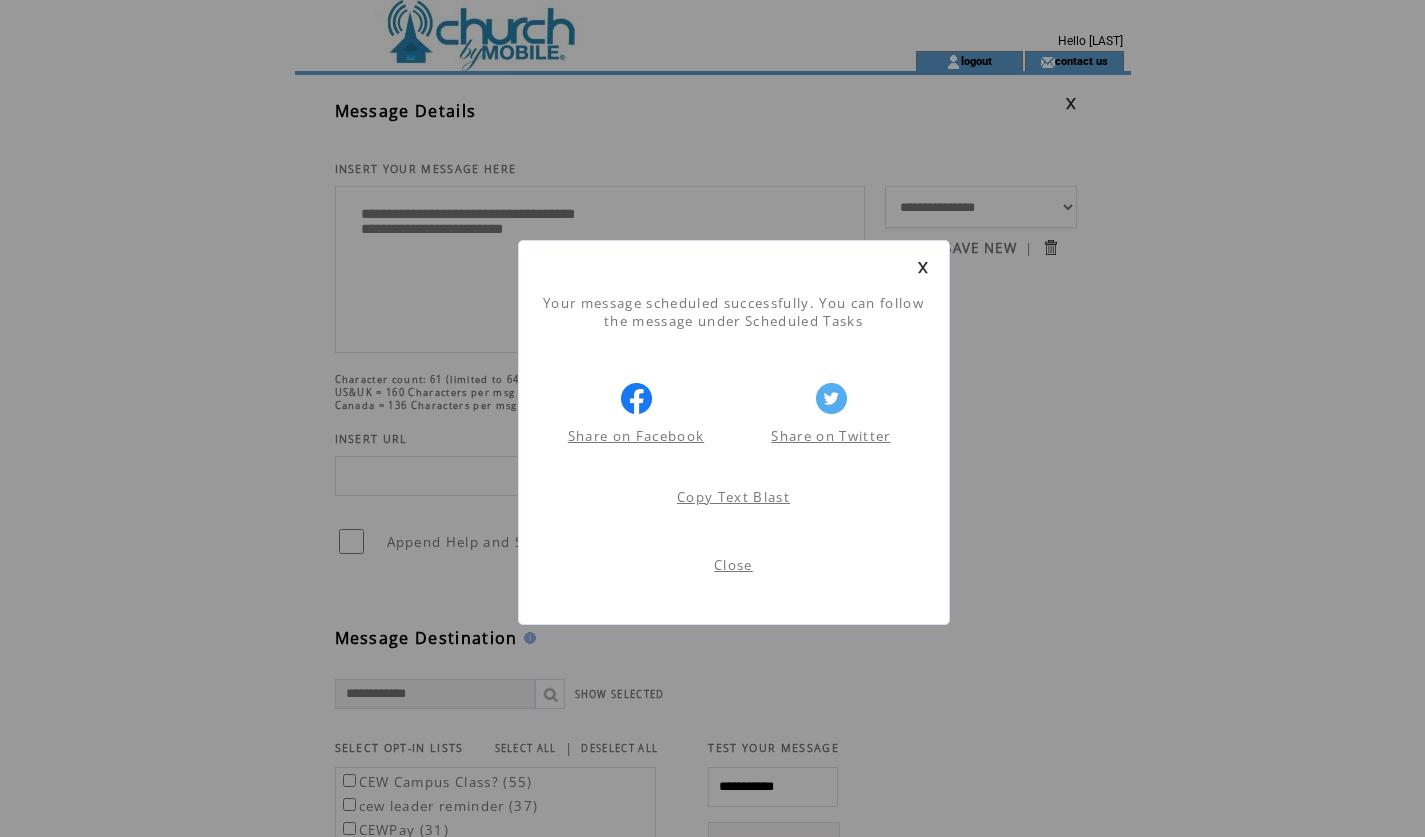 scroll, scrollTop: 1, scrollLeft: 0, axis: vertical 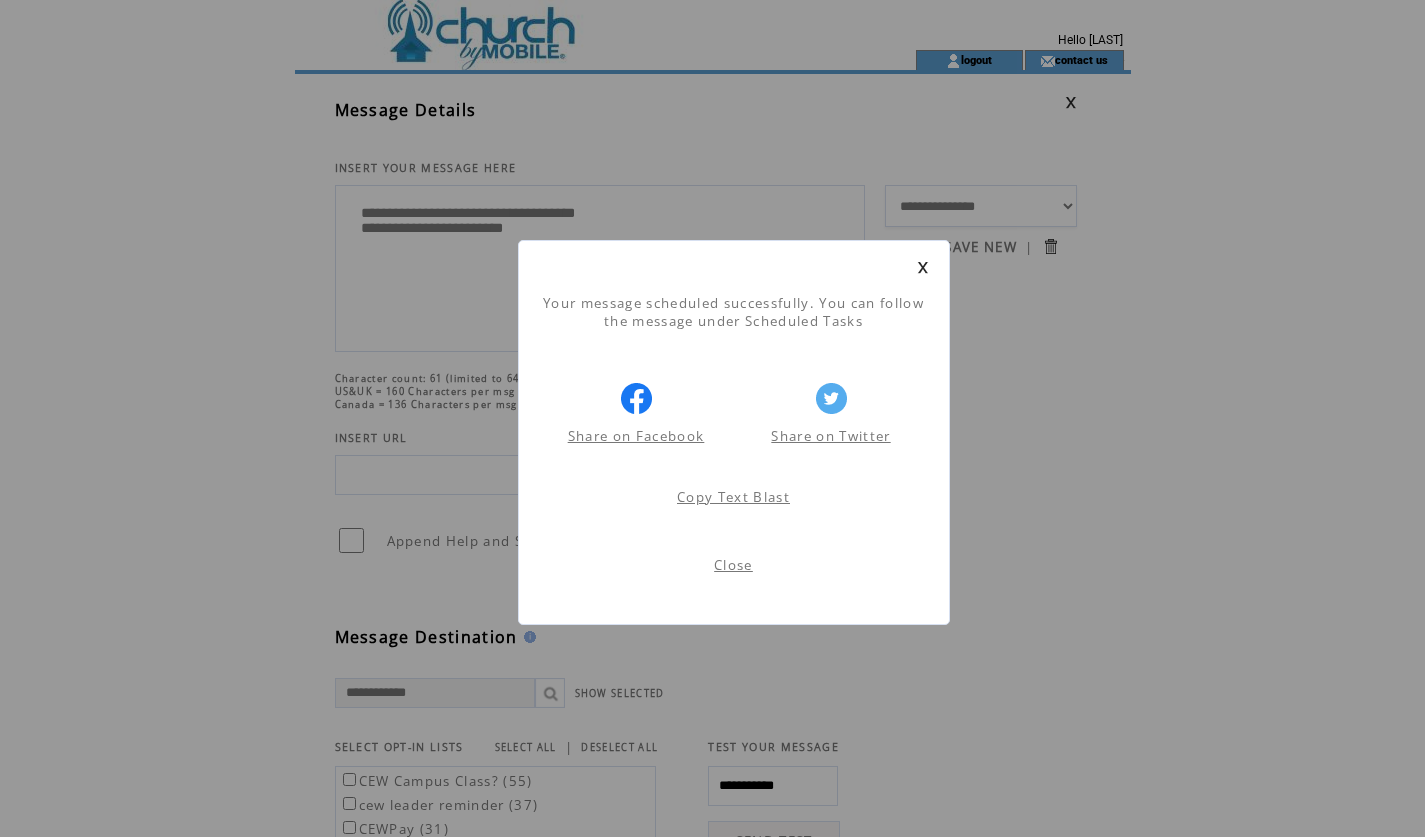 click on "Close" at bounding box center (733, 565) 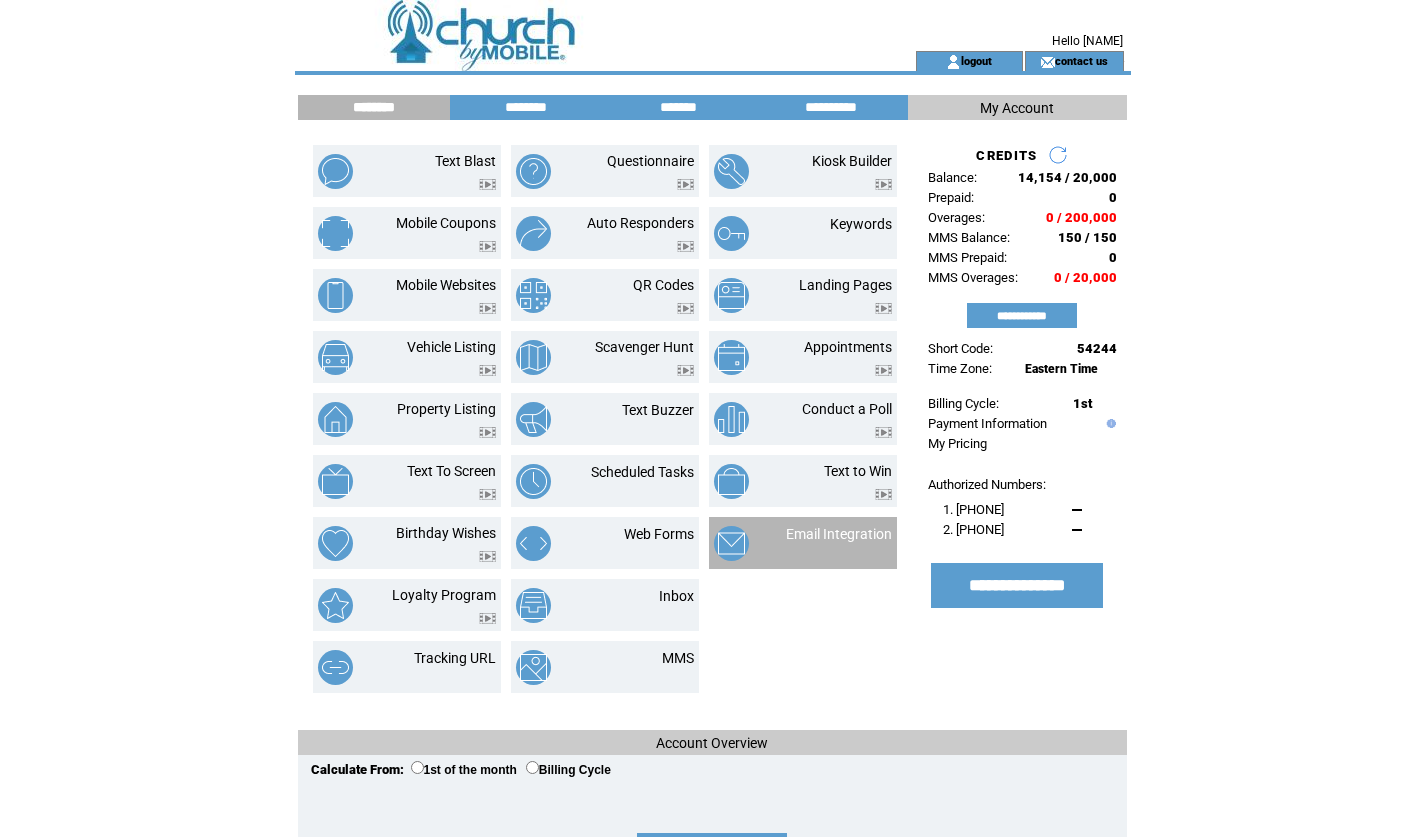 scroll, scrollTop: 0, scrollLeft: 0, axis: both 